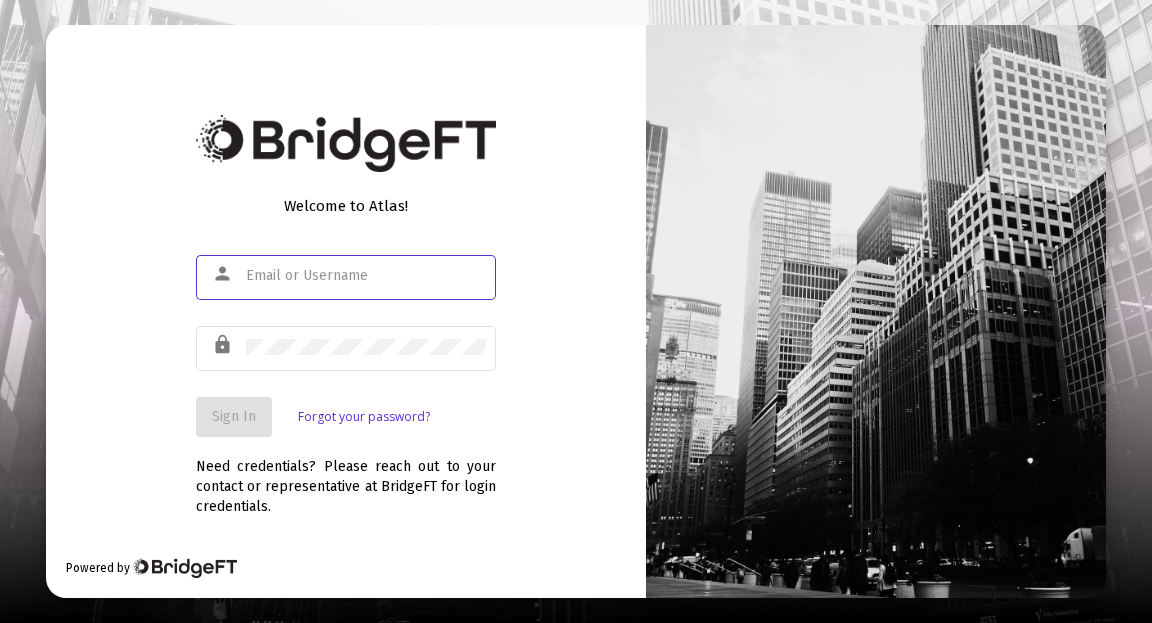 scroll, scrollTop: 0, scrollLeft: 0, axis: both 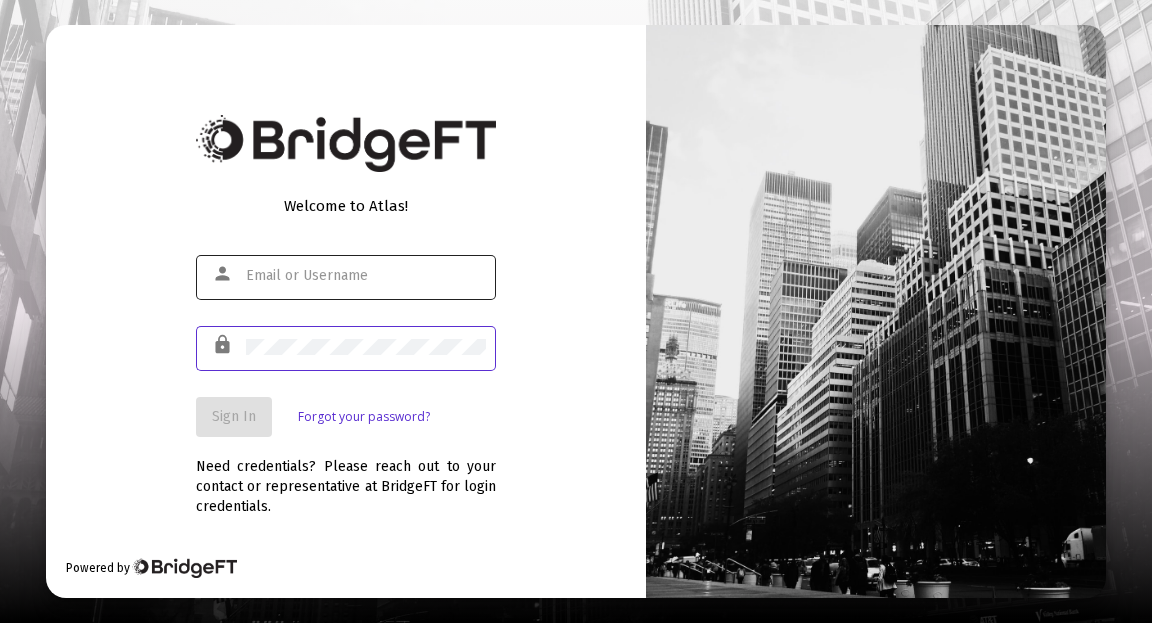 click at bounding box center [366, 276] 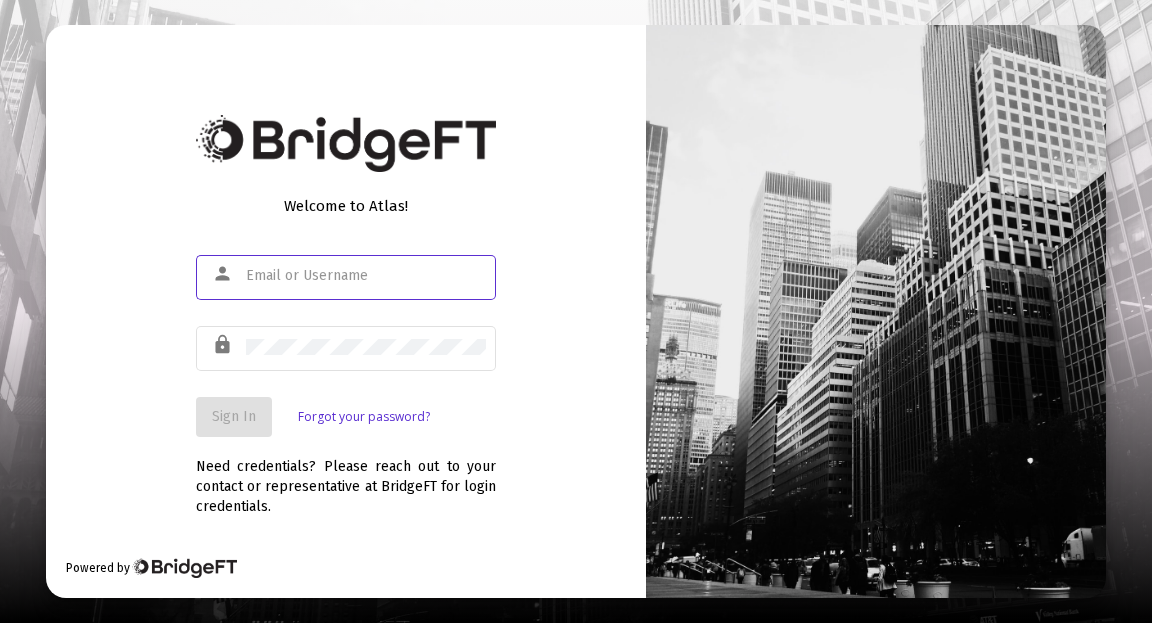 scroll, scrollTop: 0, scrollLeft: 0, axis: both 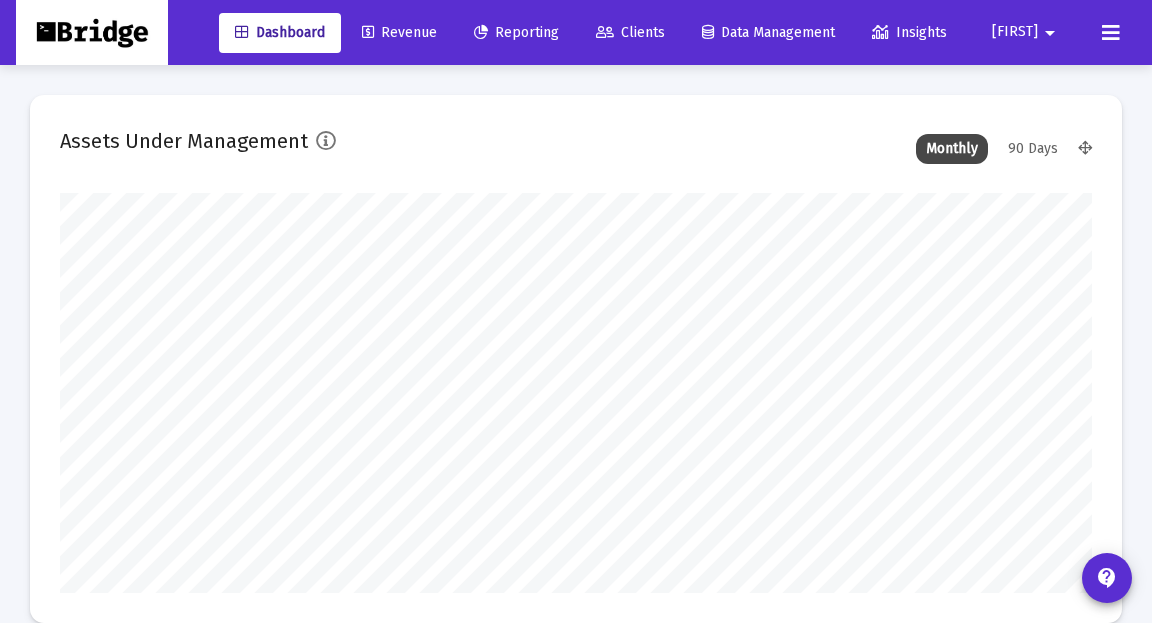 type on "[YEAR]-[MONTH]-[DAY]" 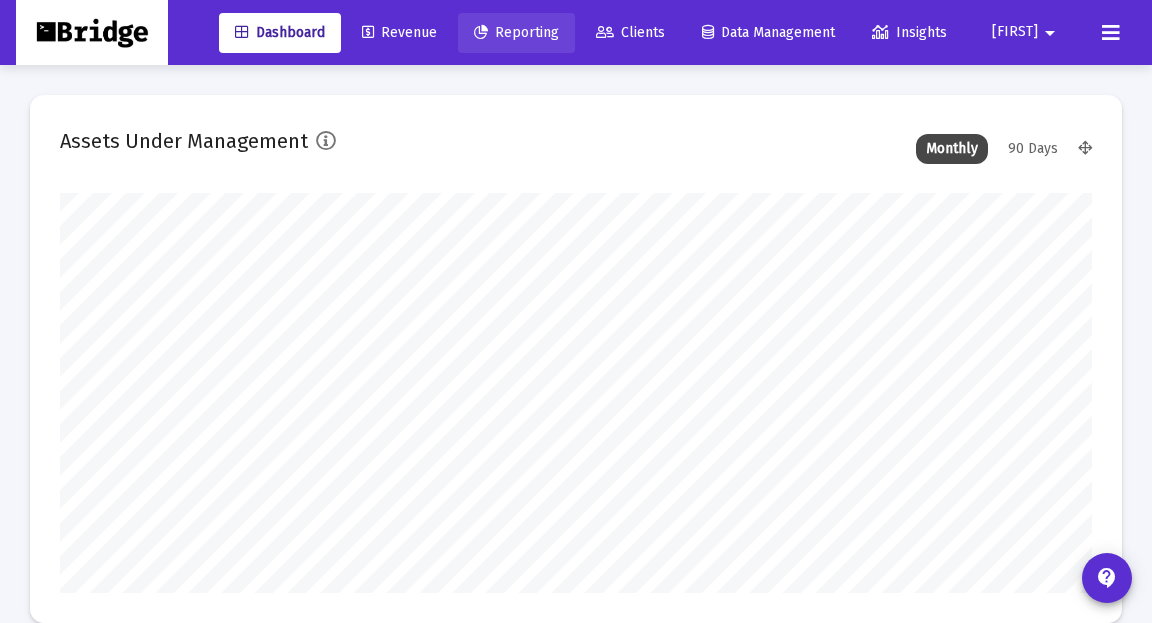 click on "Reporting" 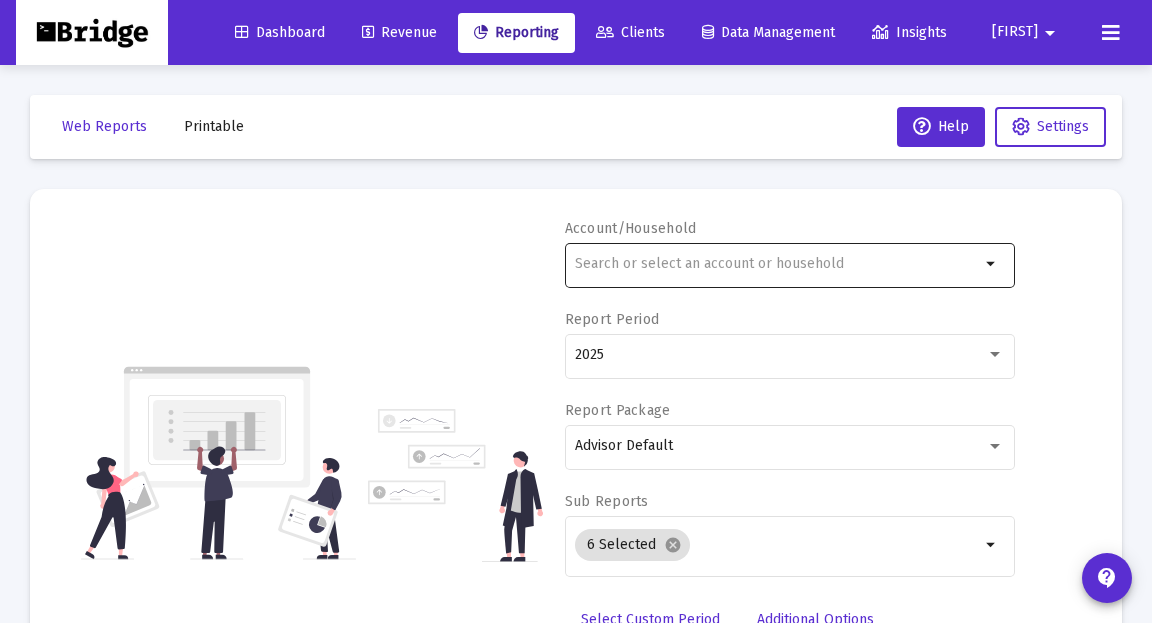 click at bounding box center (777, 264) 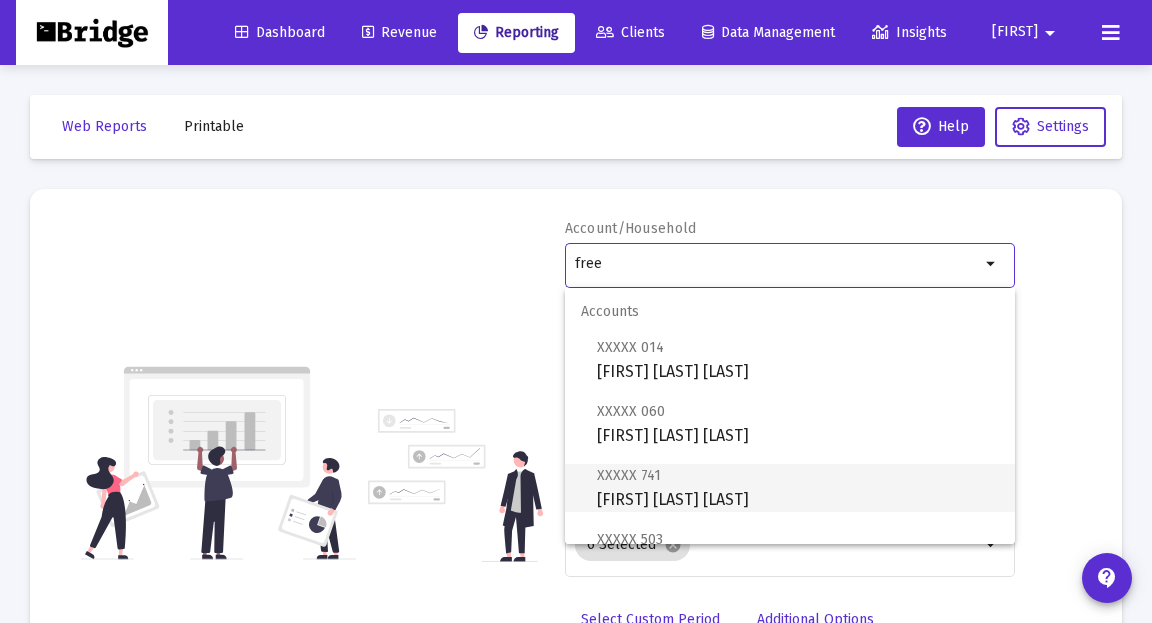 scroll, scrollTop: 336, scrollLeft: 0, axis: vertical 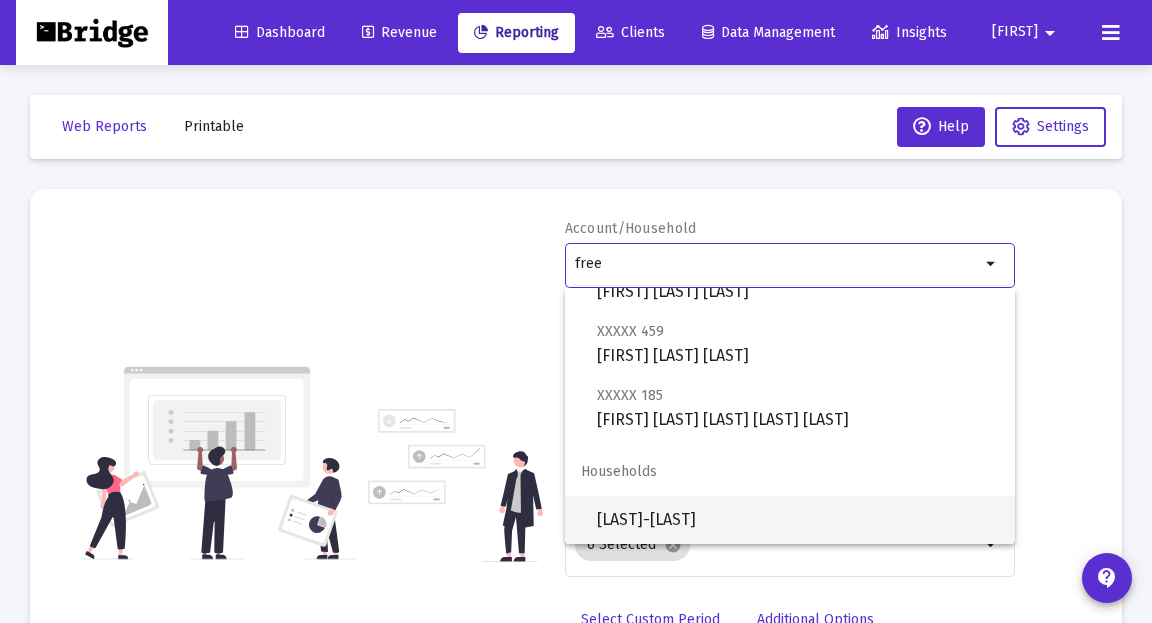 click on "[LAST]-[LAST]" at bounding box center (798, 520) 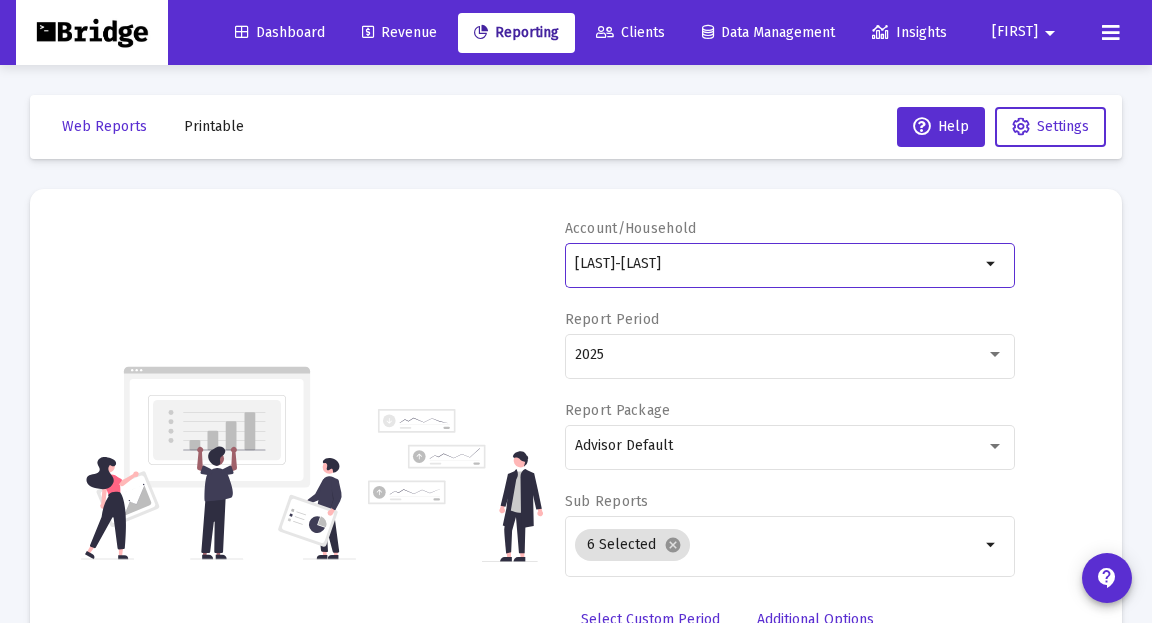 scroll, scrollTop: 143, scrollLeft: 0, axis: vertical 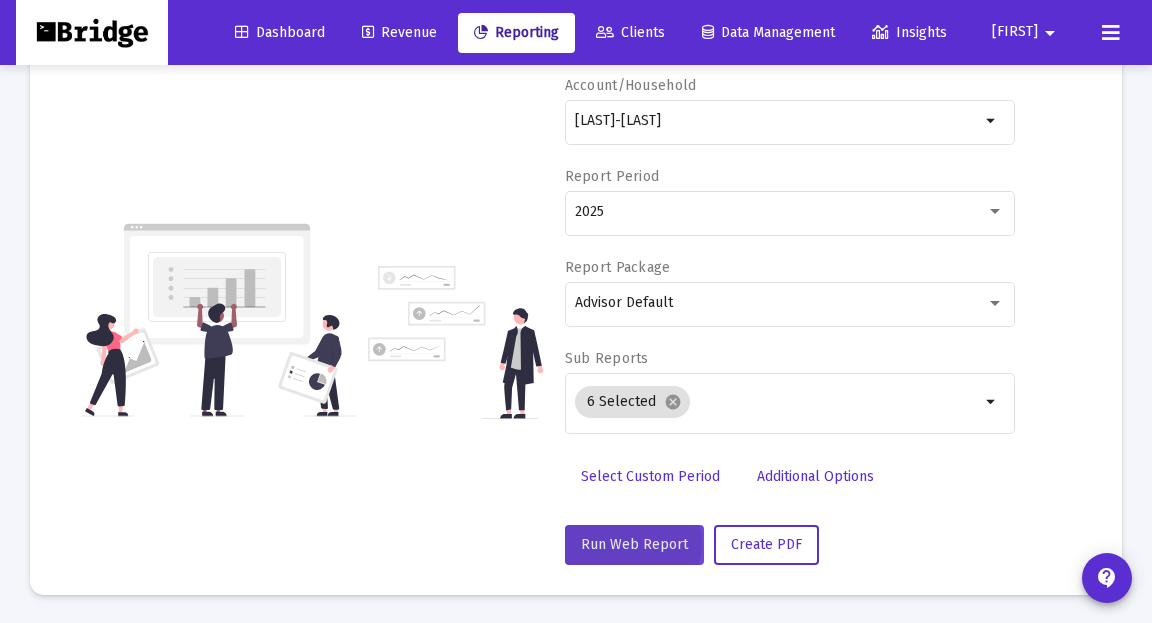 click on "Run Web Report" 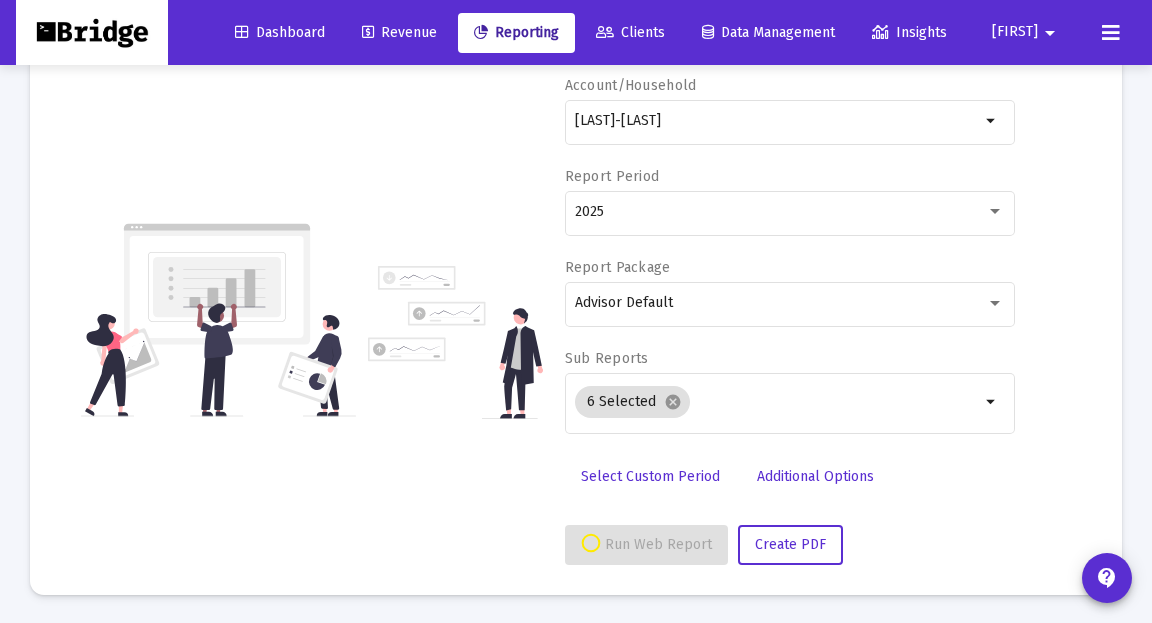 select on "View all" 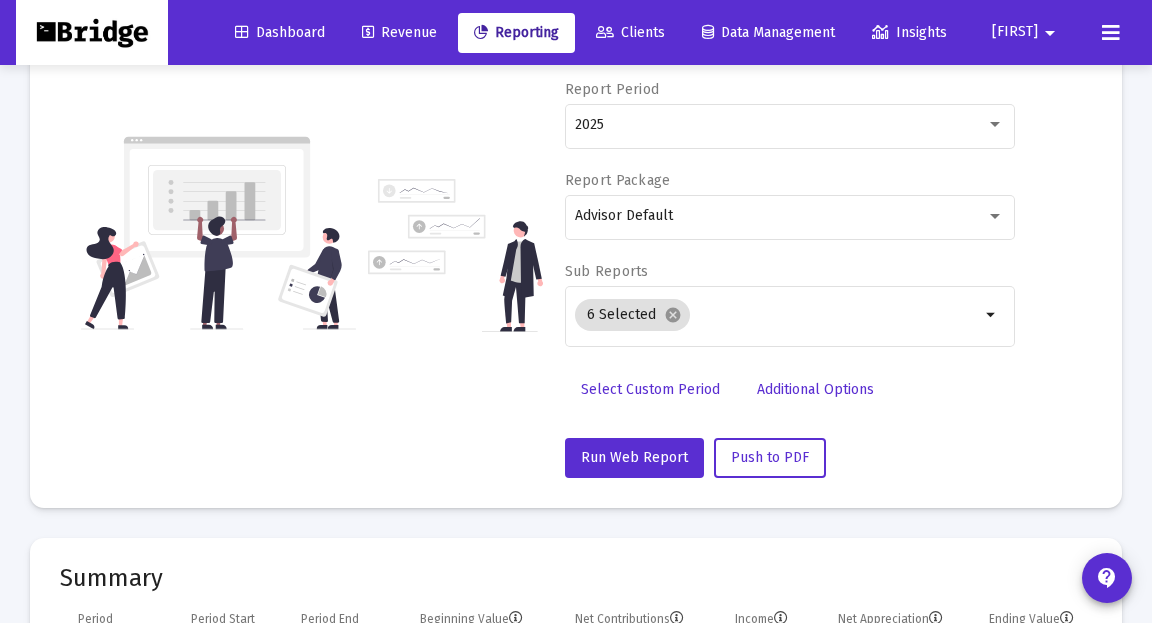 scroll, scrollTop: 0, scrollLeft: 0, axis: both 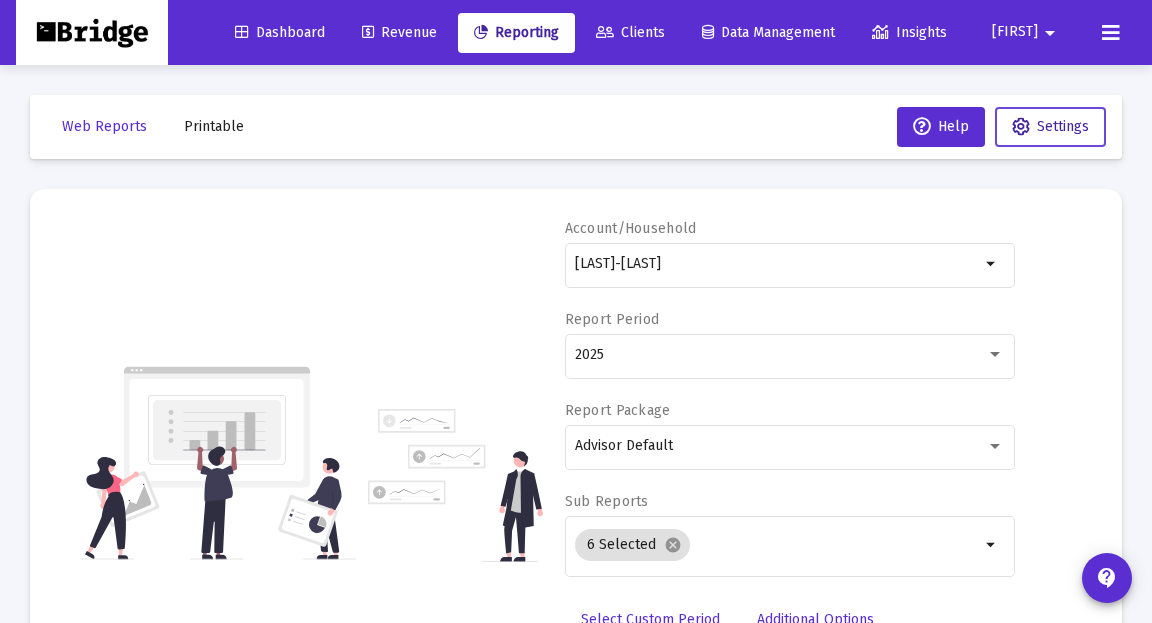 click on "Settings" 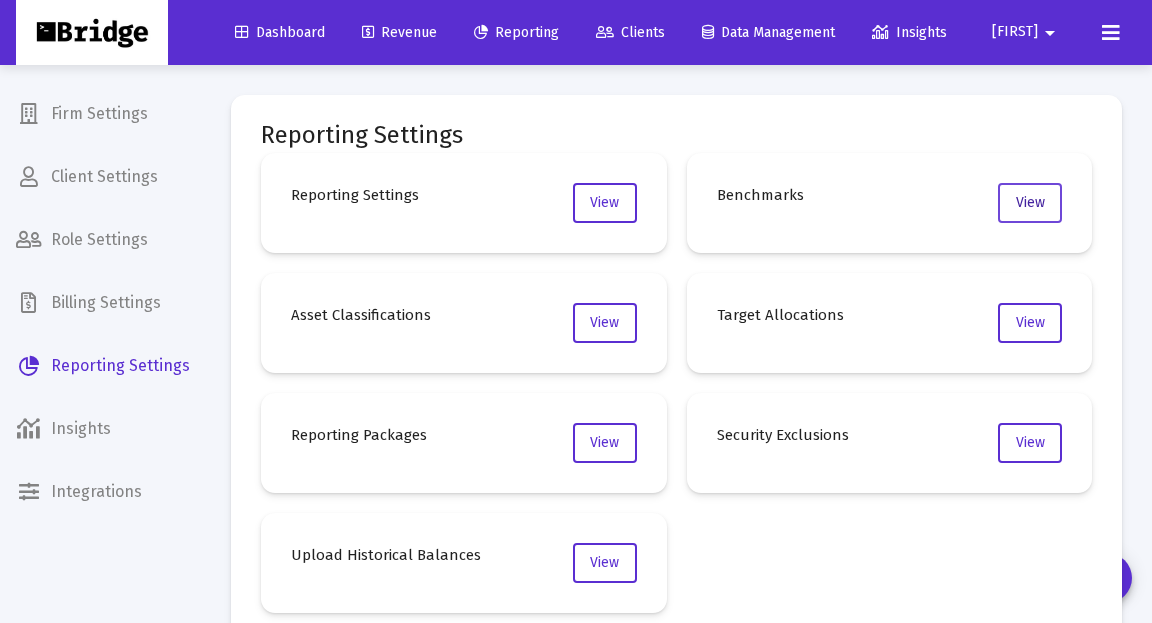 click on "View" 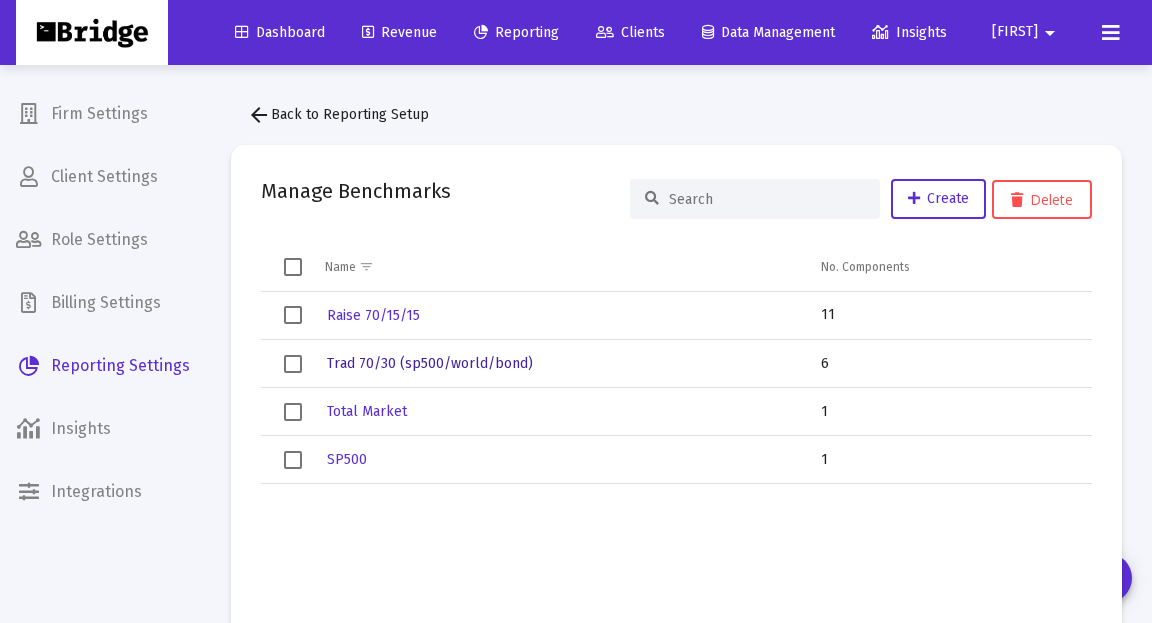 click on "Trad 70/30 (sp500/world/bond)" 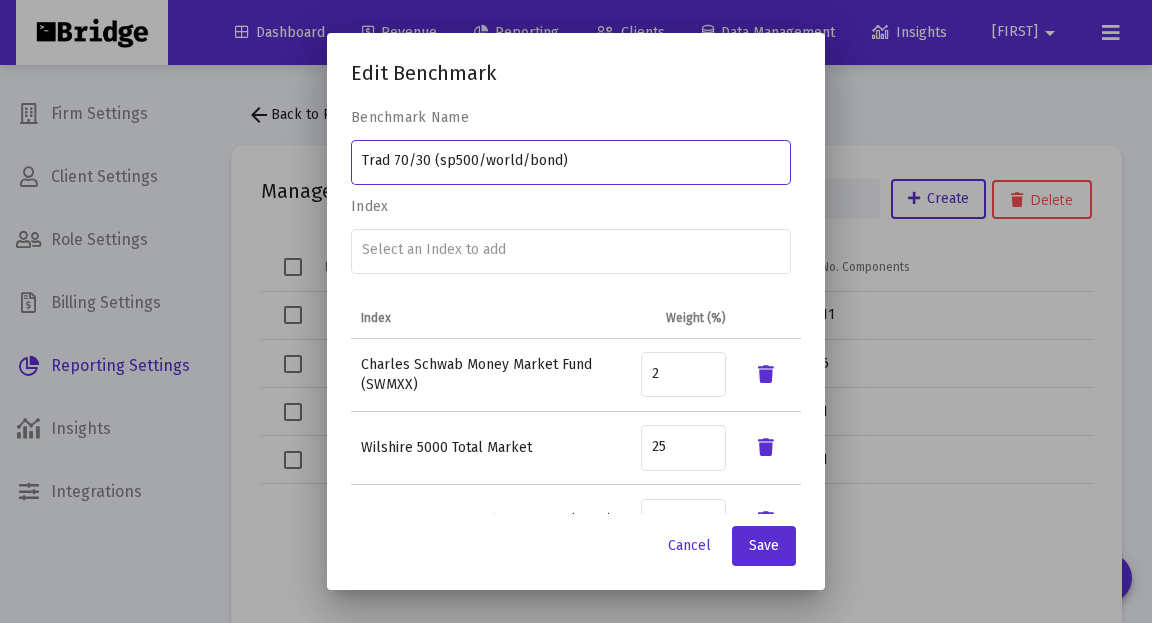 click on "Trad 70/30 (sp500/world/bond)" at bounding box center (571, 161) 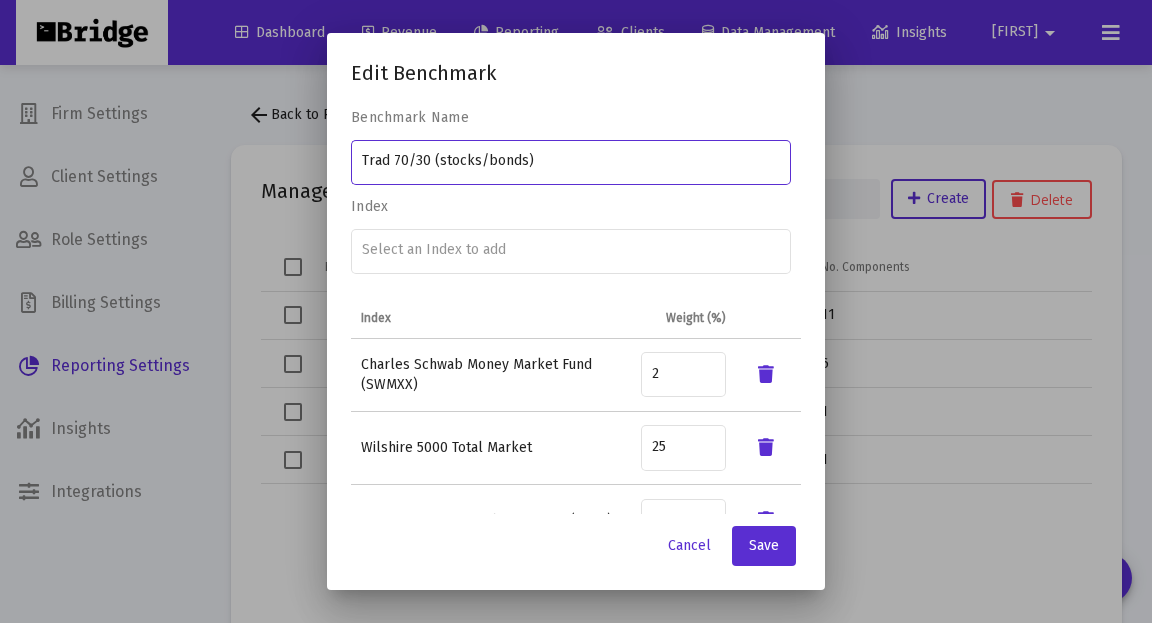 click on "Trad 70/30 (stocks/bonds)" at bounding box center (571, 161) 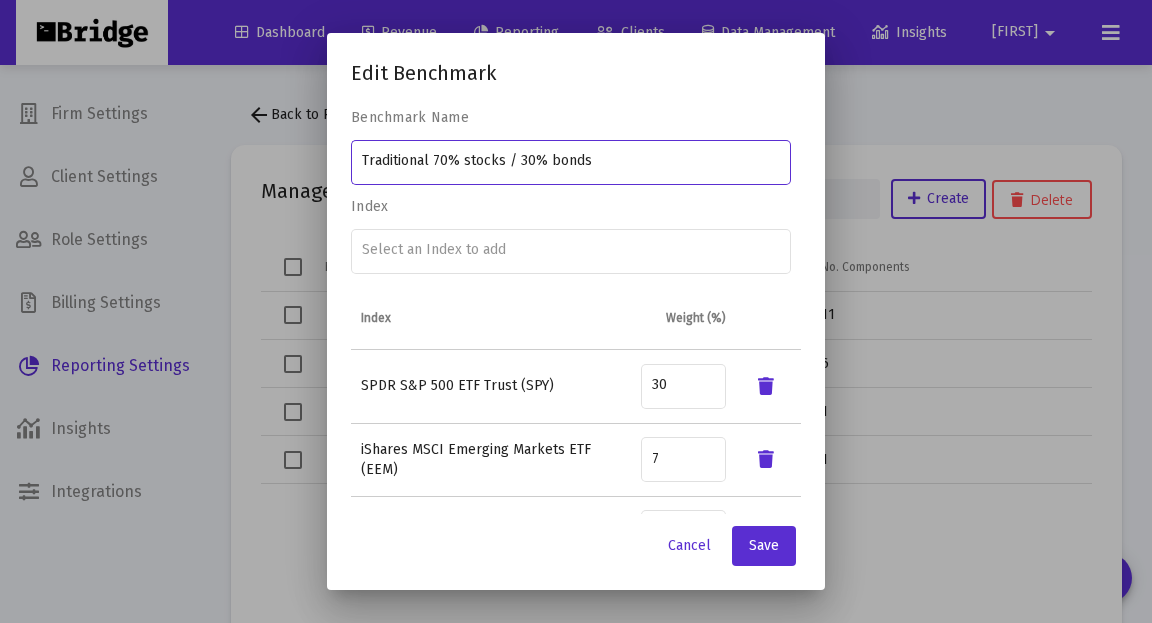 scroll, scrollTop: 206, scrollLeft: 0, axis: vertical 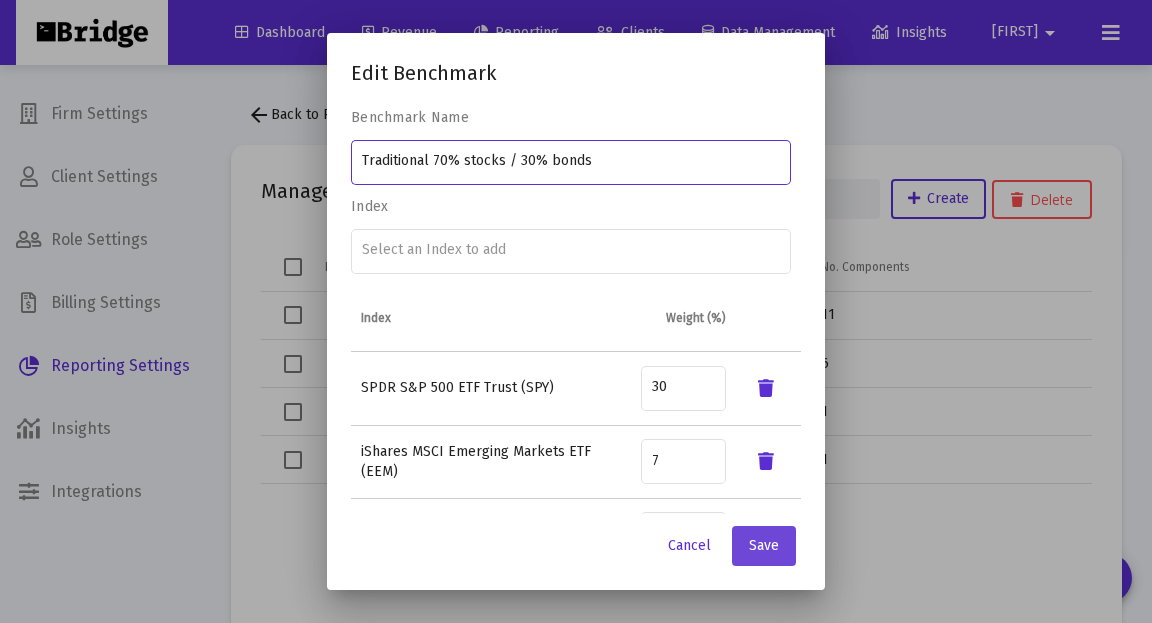 type on "Traditional 70% stocks / 30% bonds" 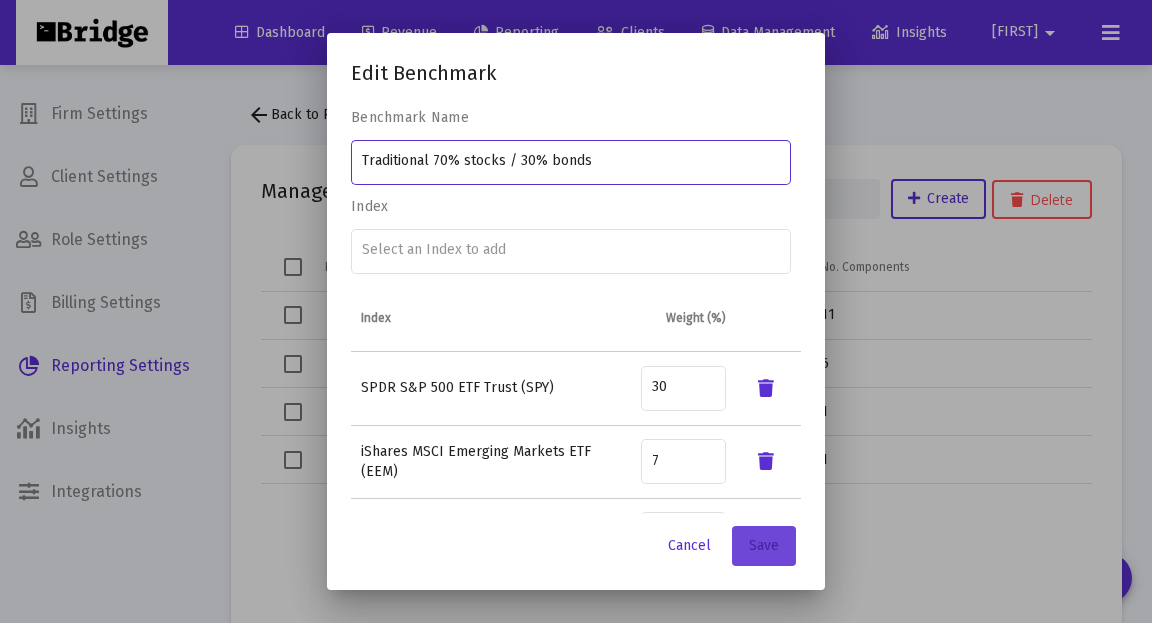 click on "Save" at bounding box center (764, 545) 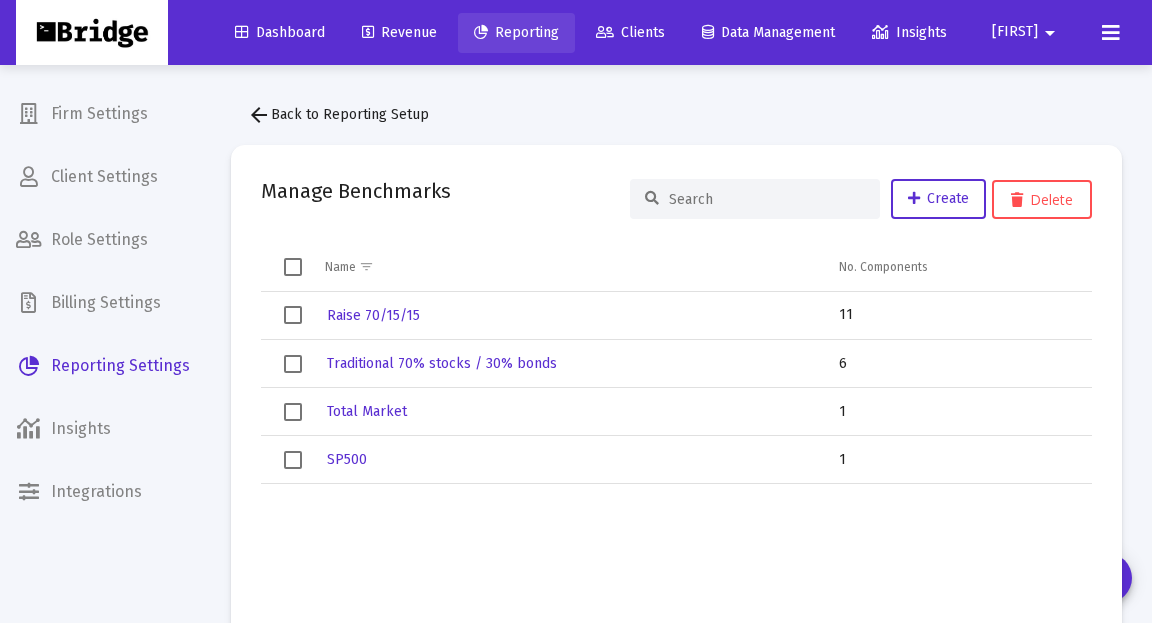 click on "Reporting" 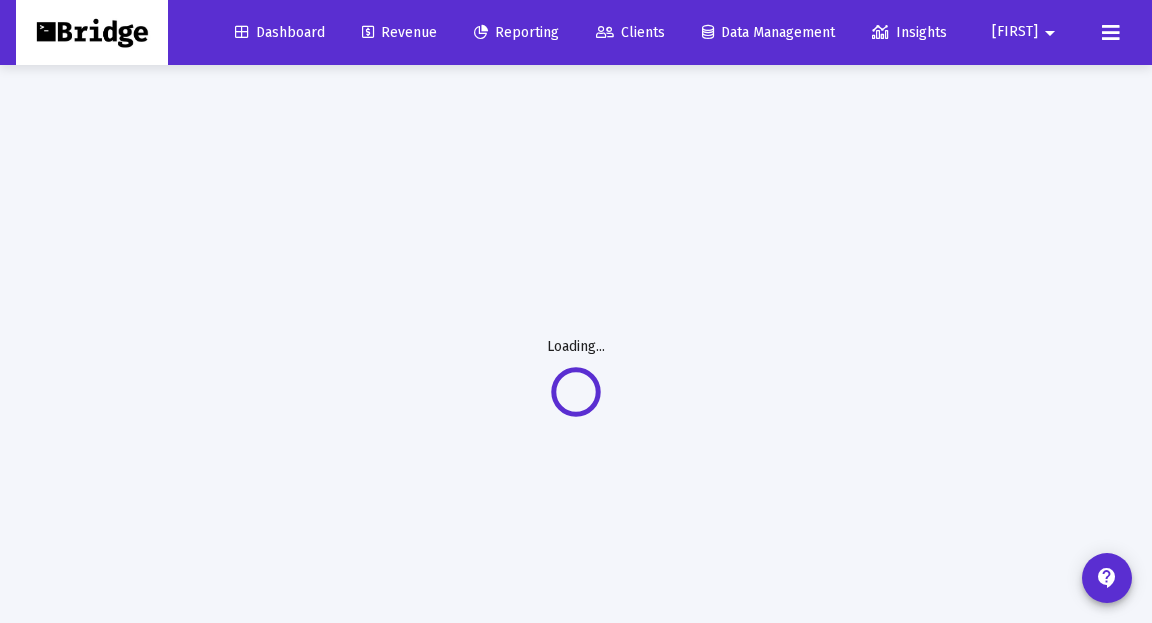 select on "View all" 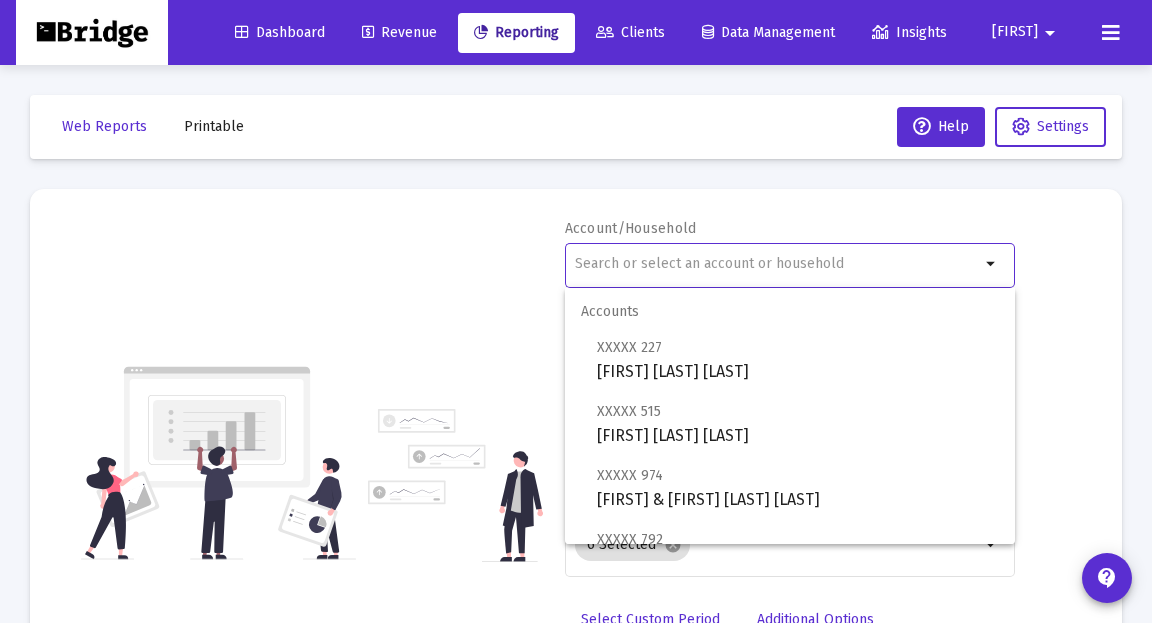 click at bounding box center (777, 264) 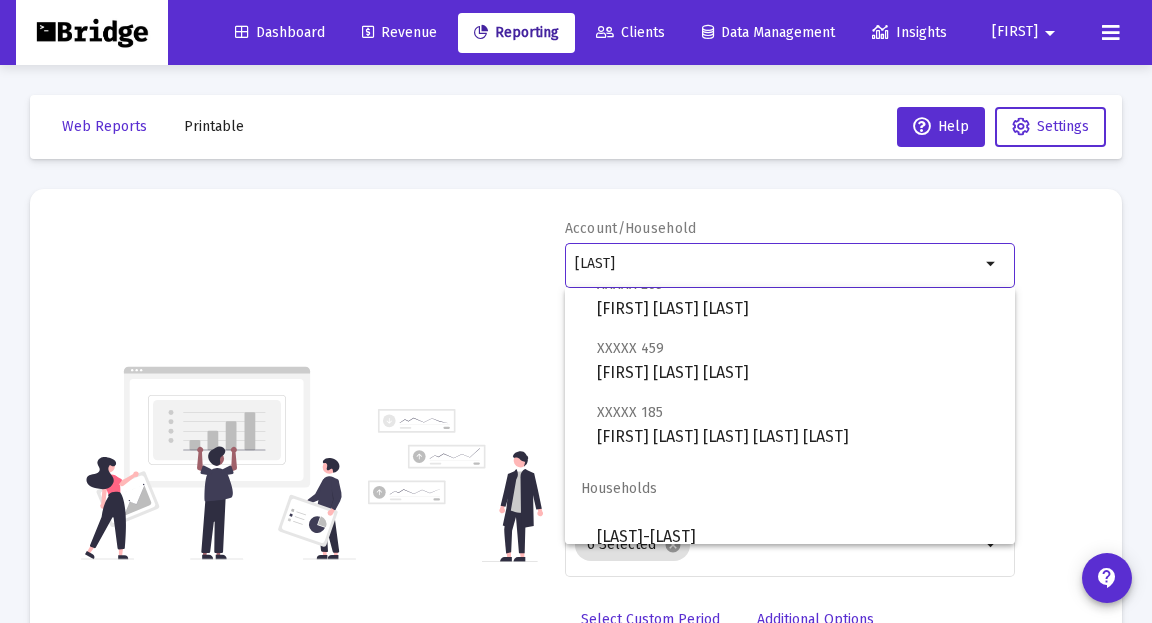 scroll, scrollTop: 336, scrollLeft: 0, axis: vertical 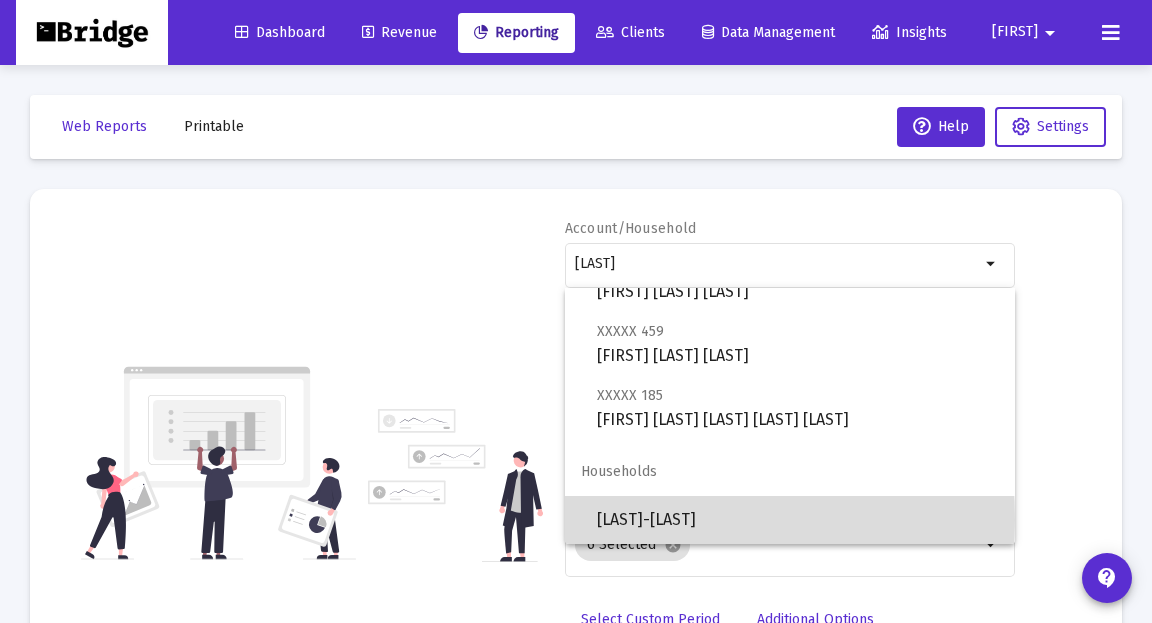 click on "[LAST]-[LAST]" at bounding box center [798, 520] 